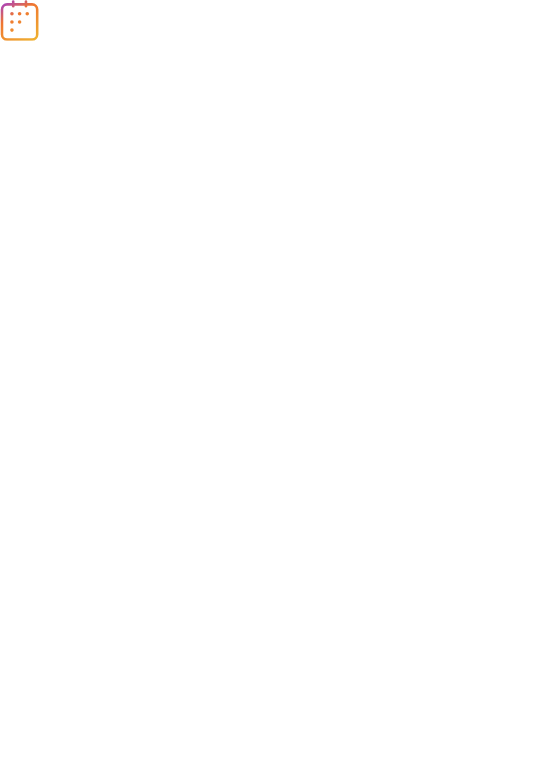 scroll, scrollTop: 0, scrollLeft: 0, axis: both 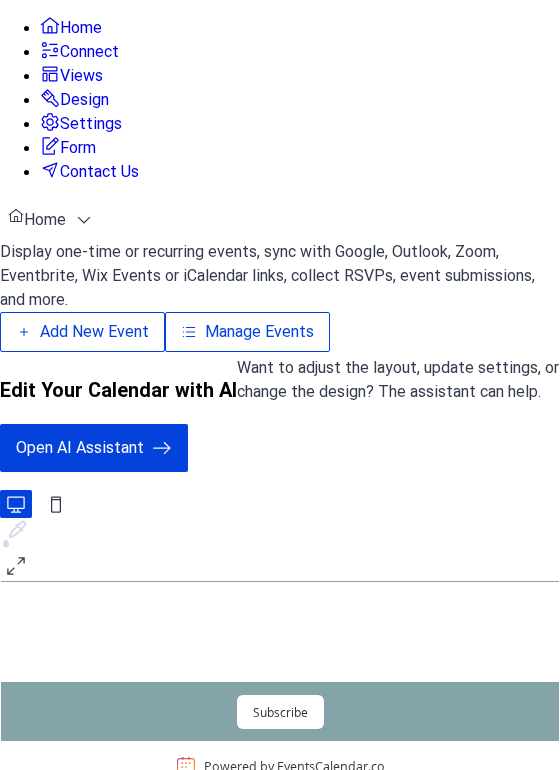 click on "Manage Events" at bounding box center (259, 332) 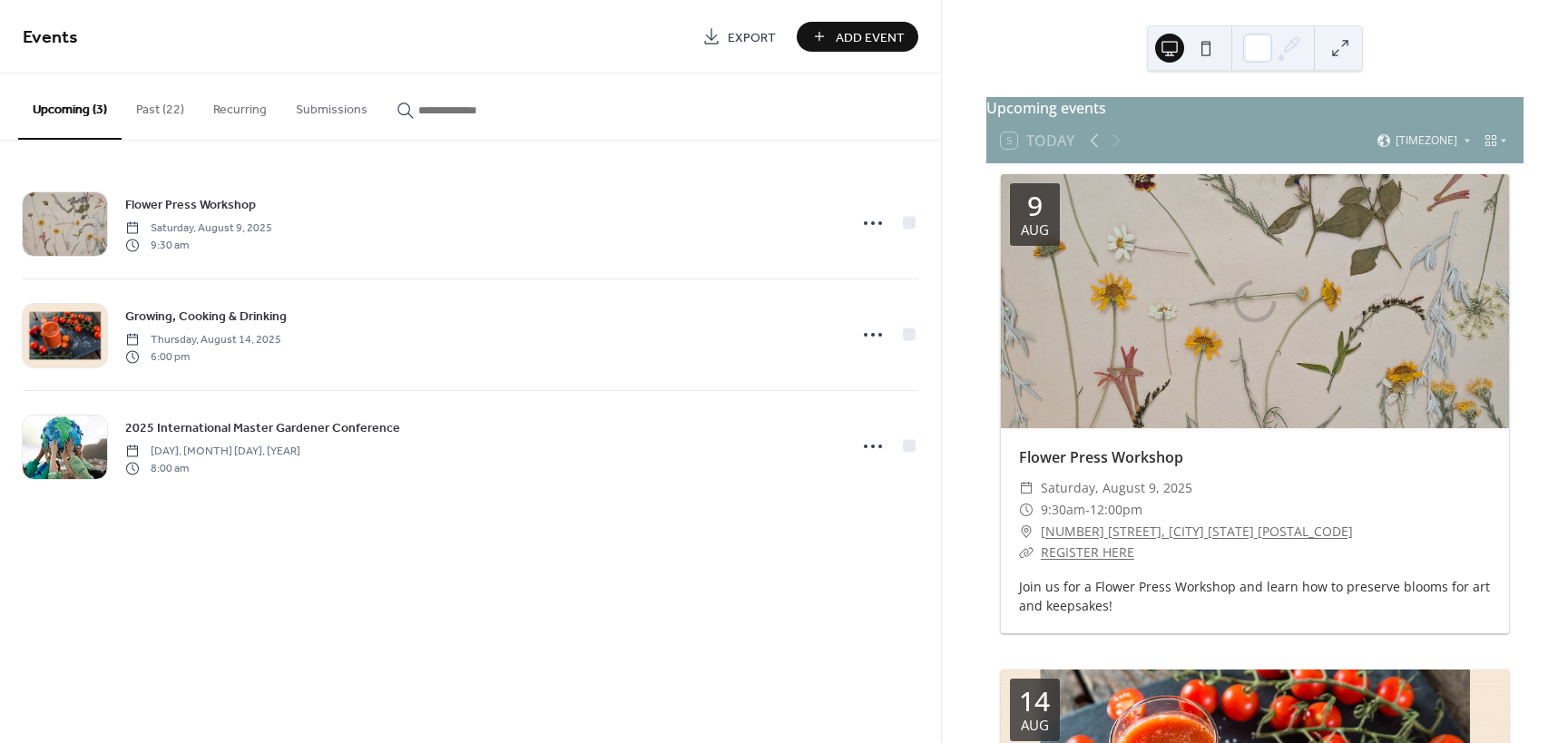 scroll, scrollTop: 0, scrollLeft: 0, axis: both 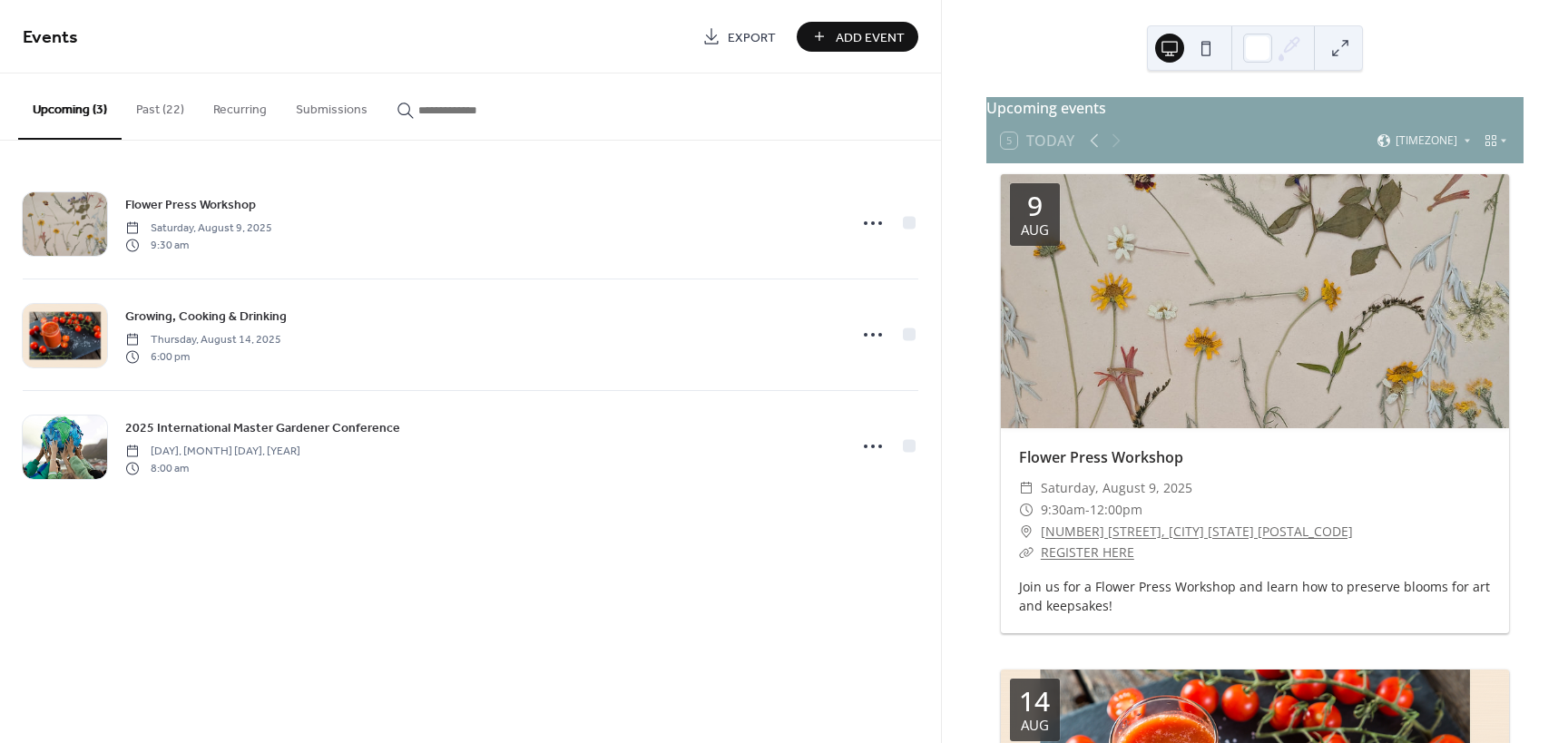 click on "Past (22)" at bounding box center [160, 105] 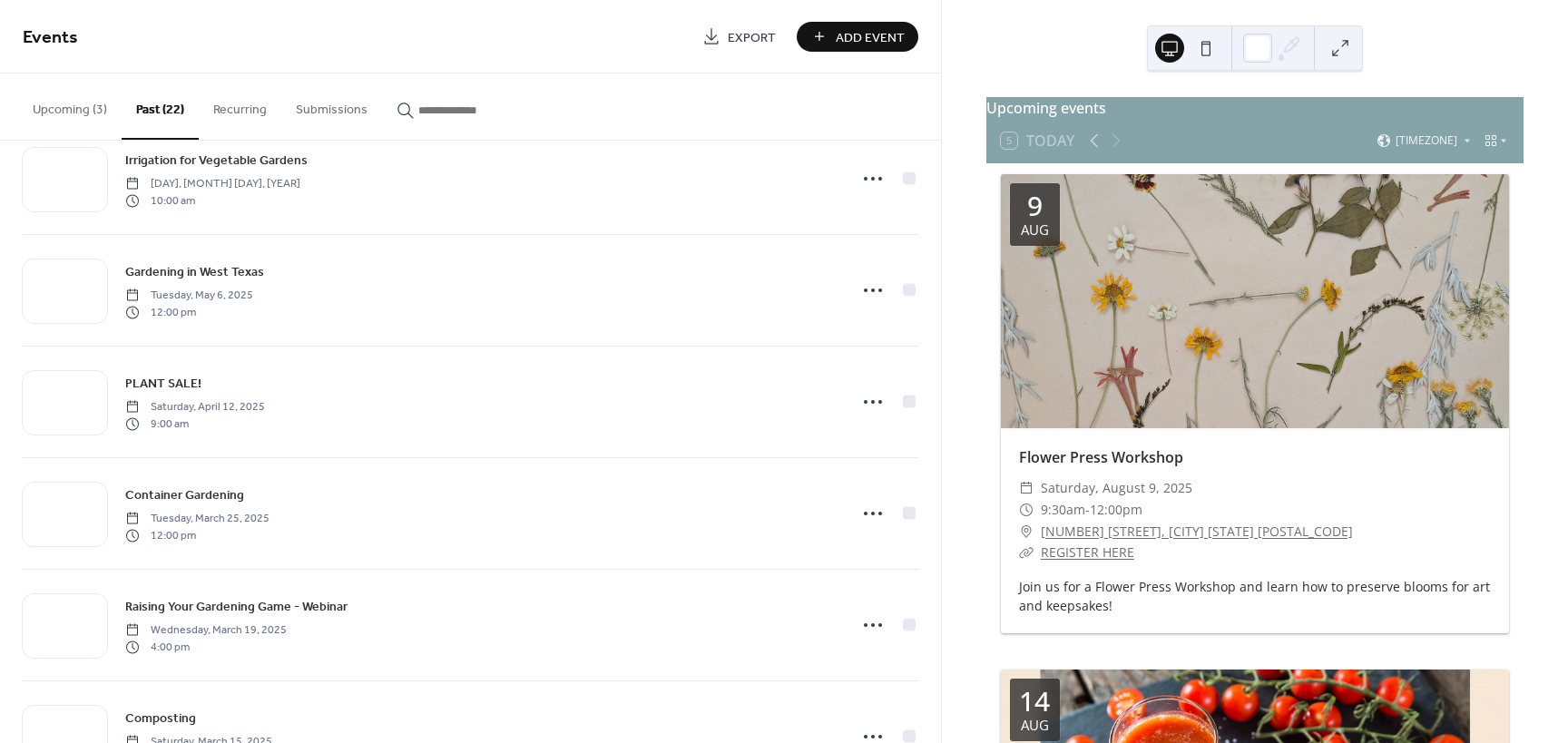scroll, scrollTop: 998, scrollLeft: 0, axis: vertical 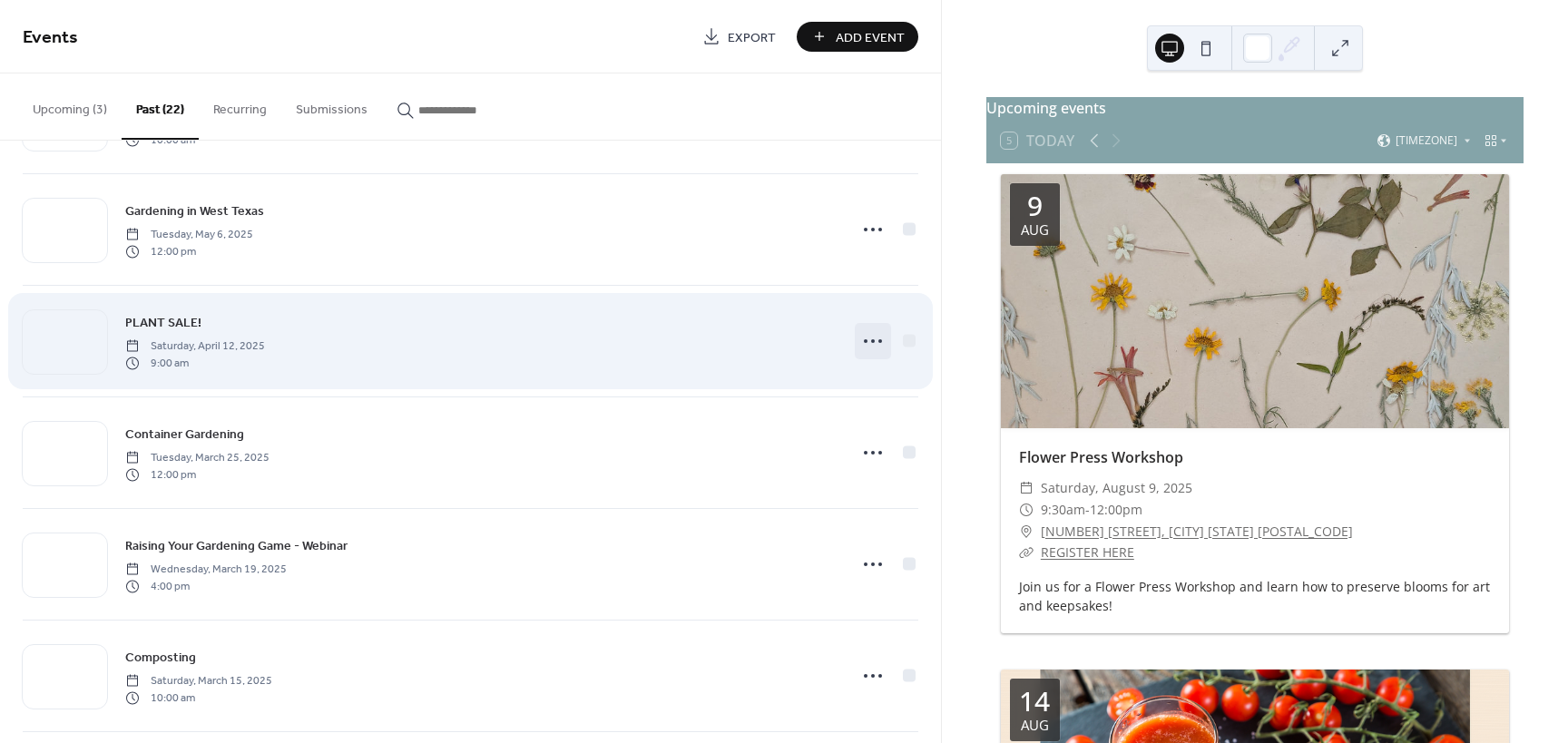 click 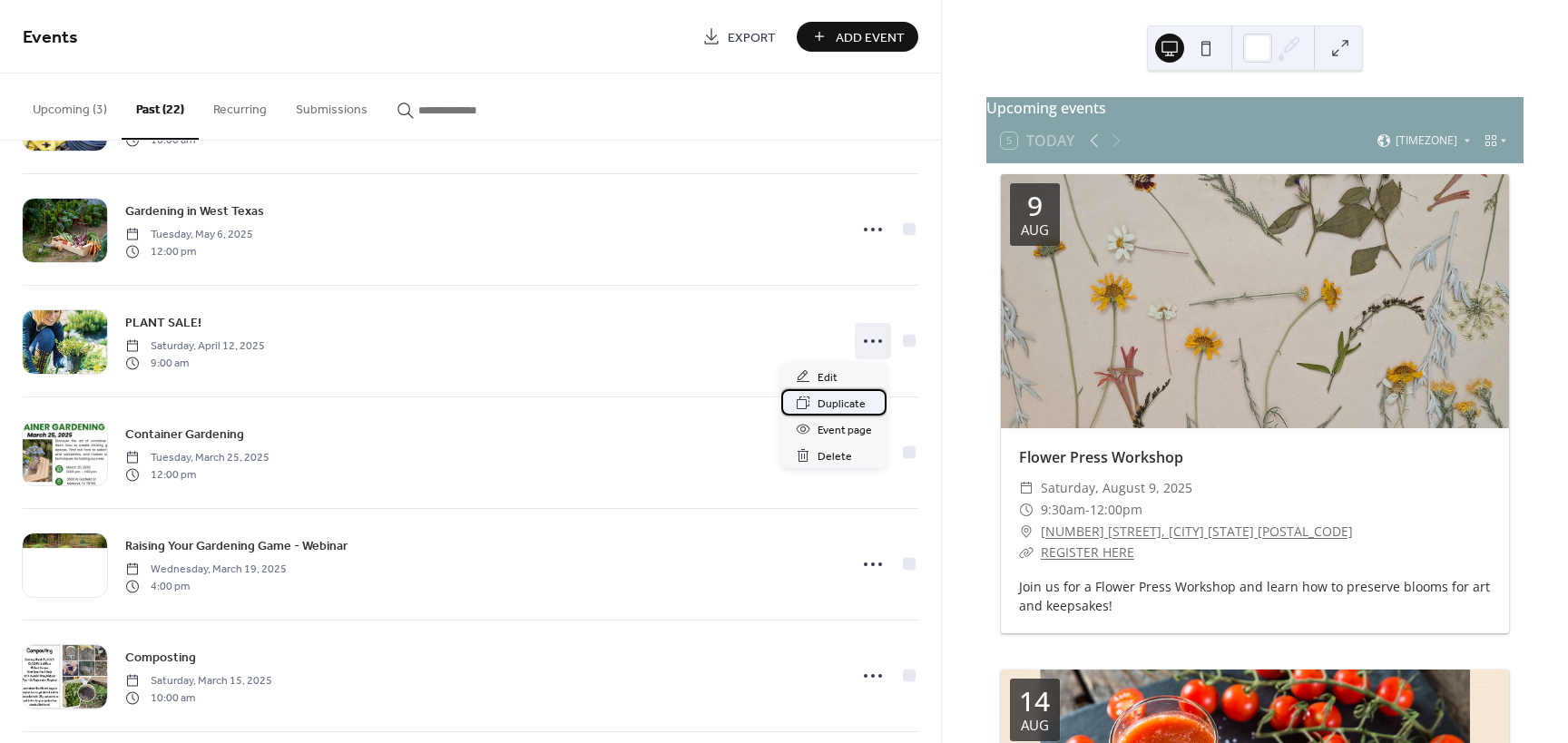 click on "Duplicate" at bounding box center [841, 404] 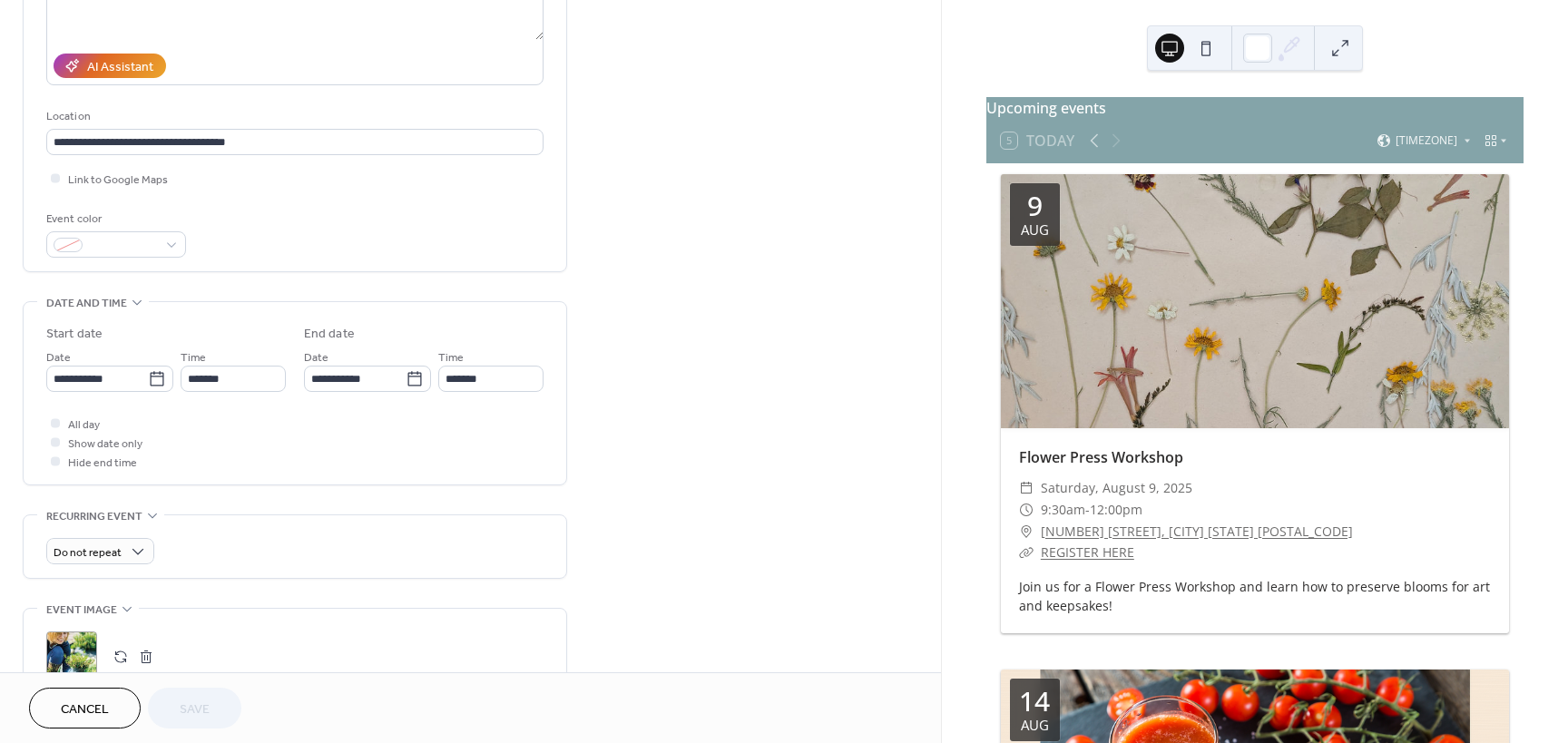 scroll, scrollTop: 363, scrollLeft: 0, axis: vertical 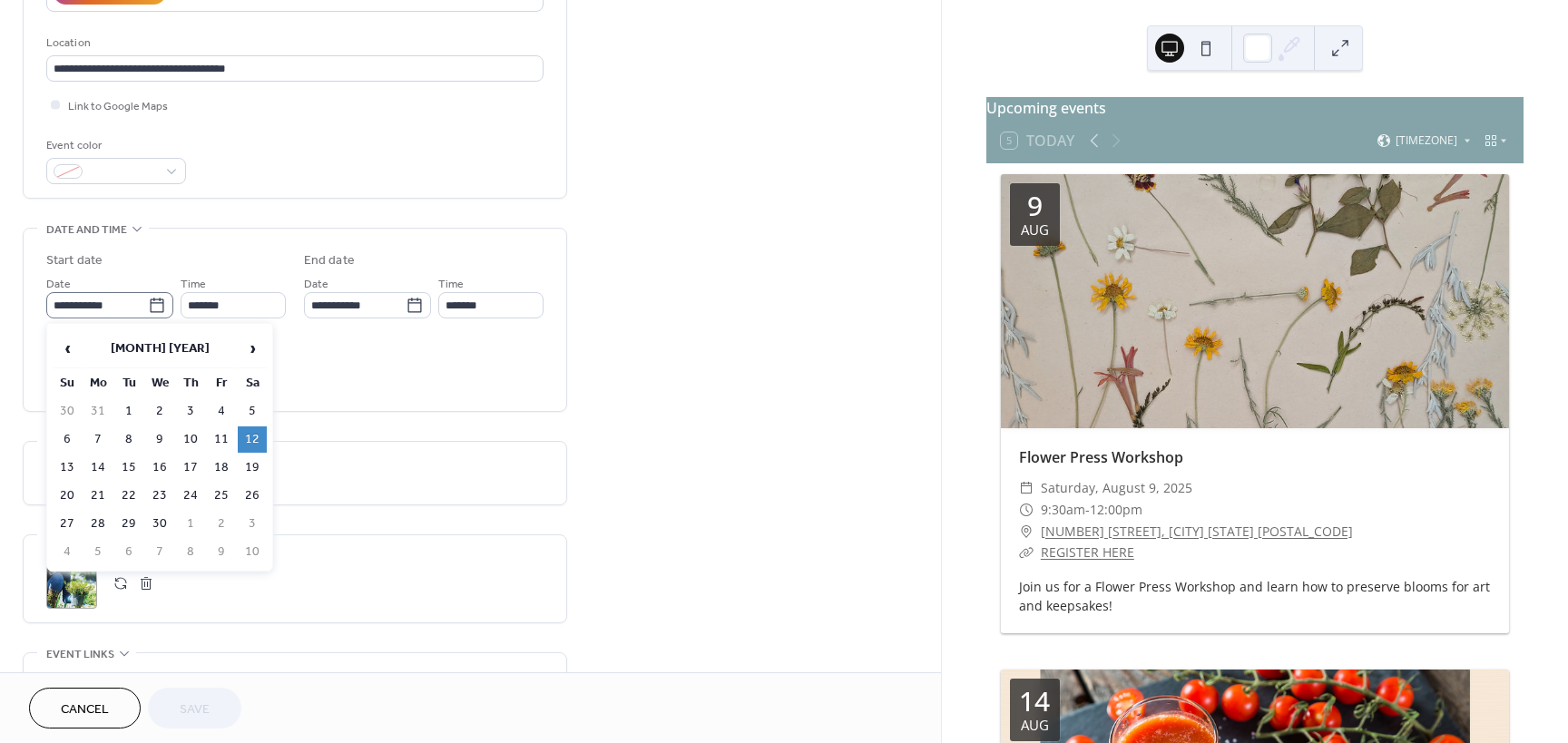 click 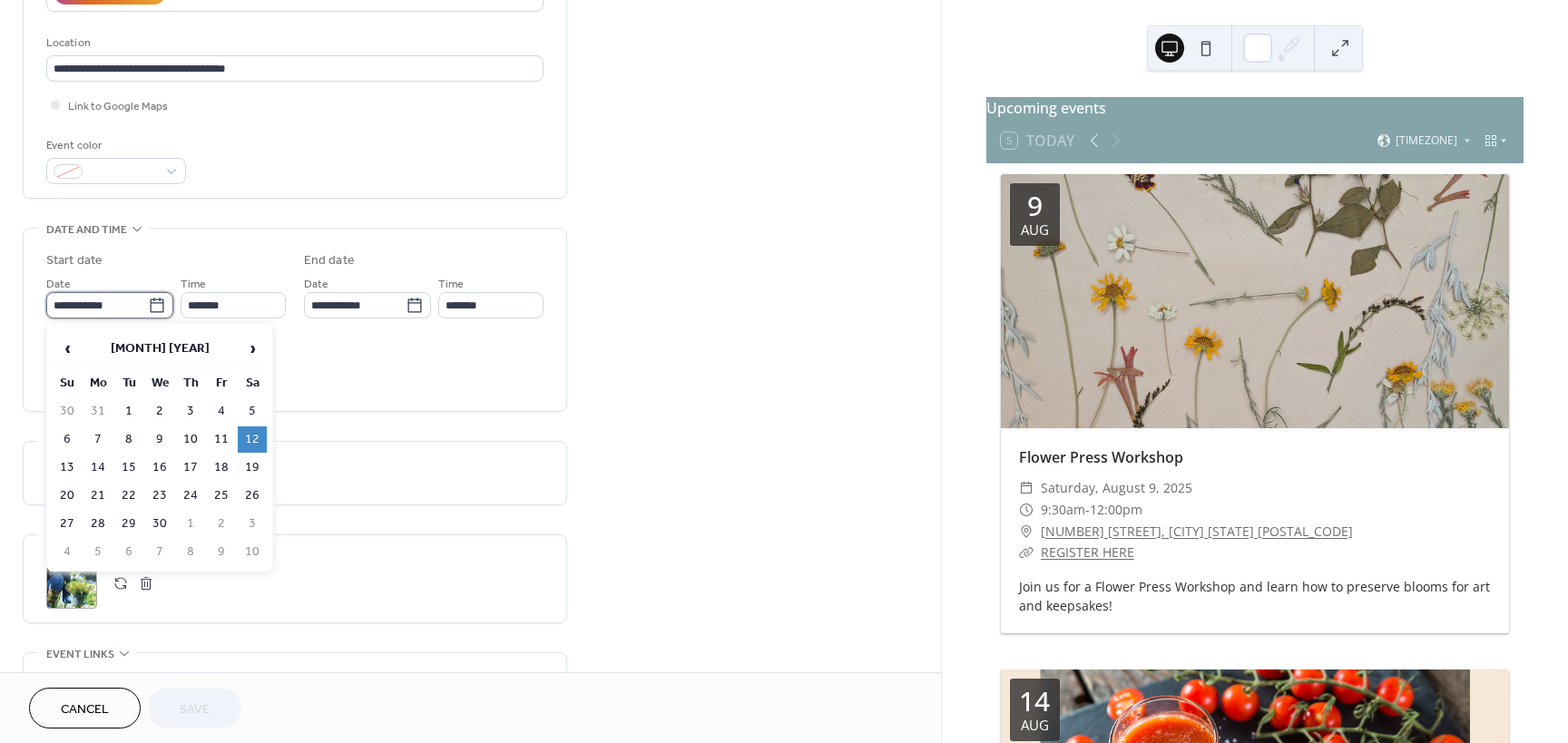 click on "**********" at bounding box center (97, 305) 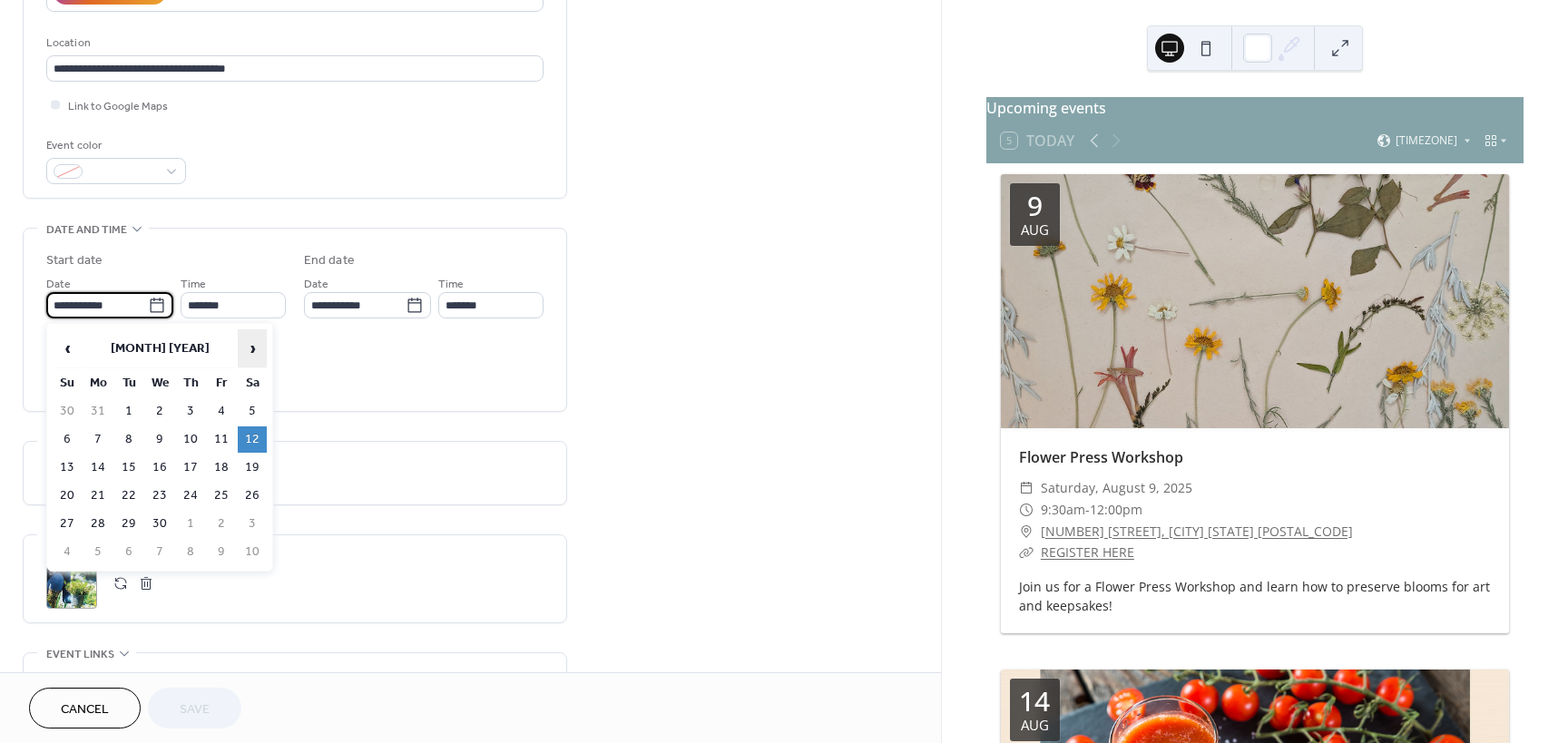 click on "›" at bounding box center [252, 348] 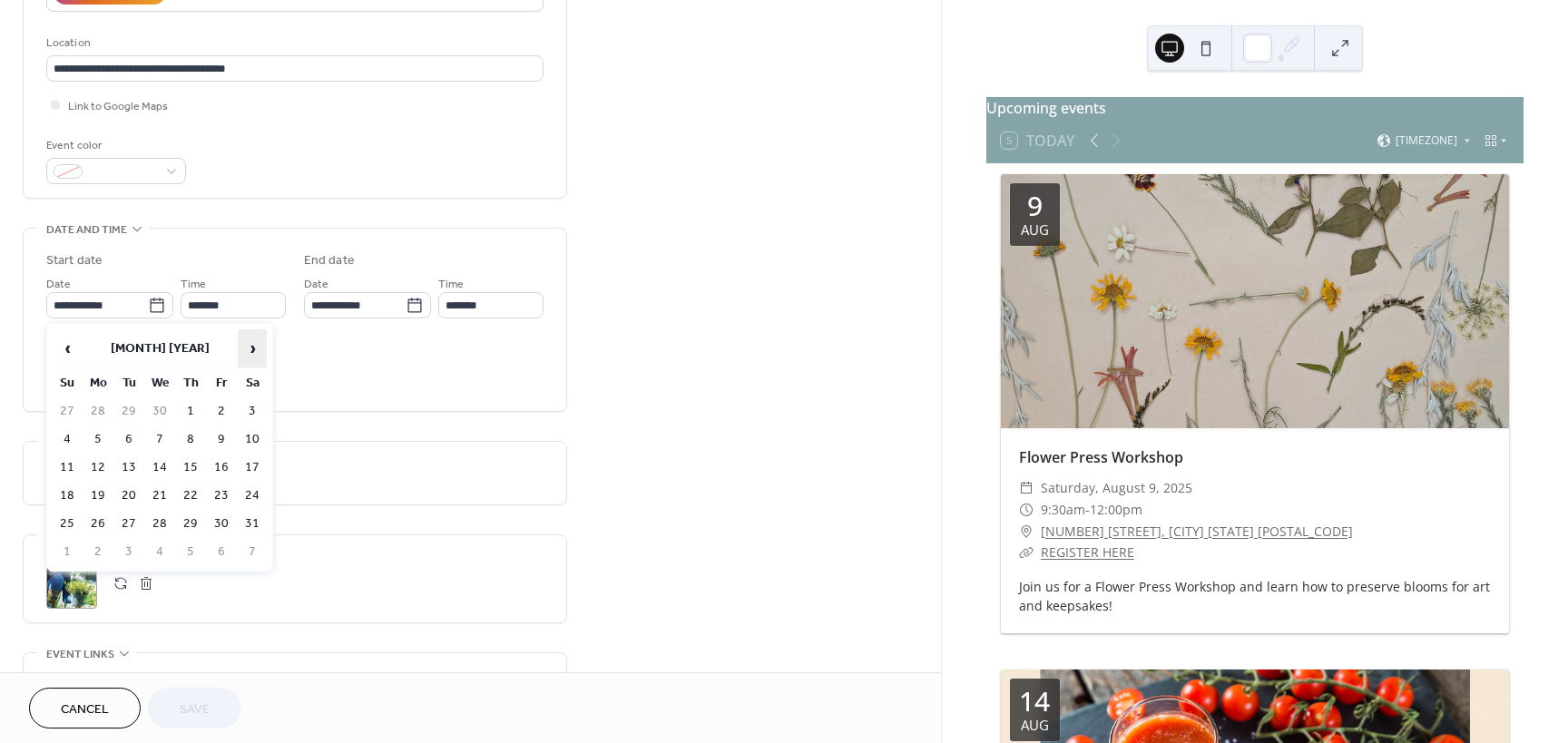 click on "›" at bounding box center (252, 348) 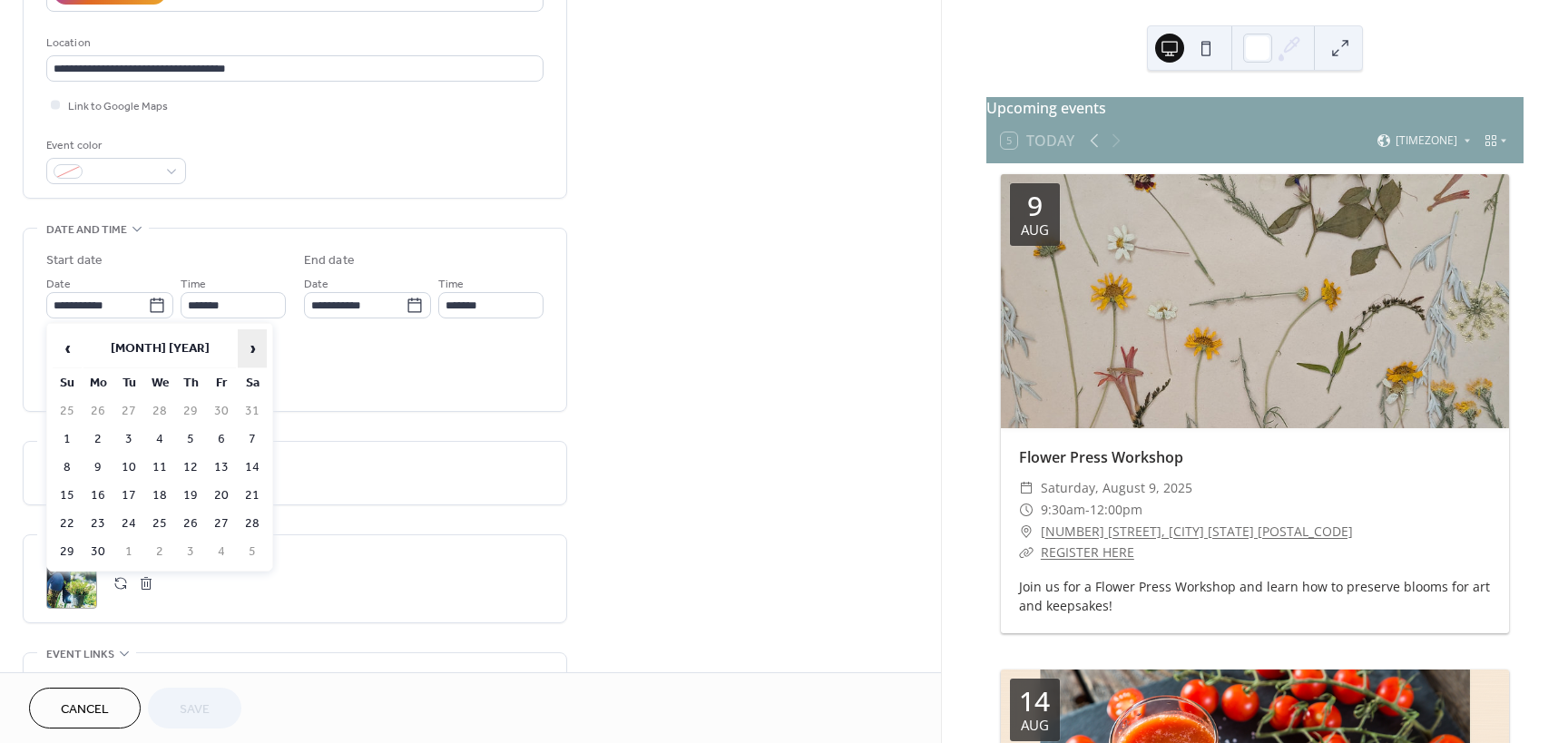click on "›" at bounding box center (252, 348) 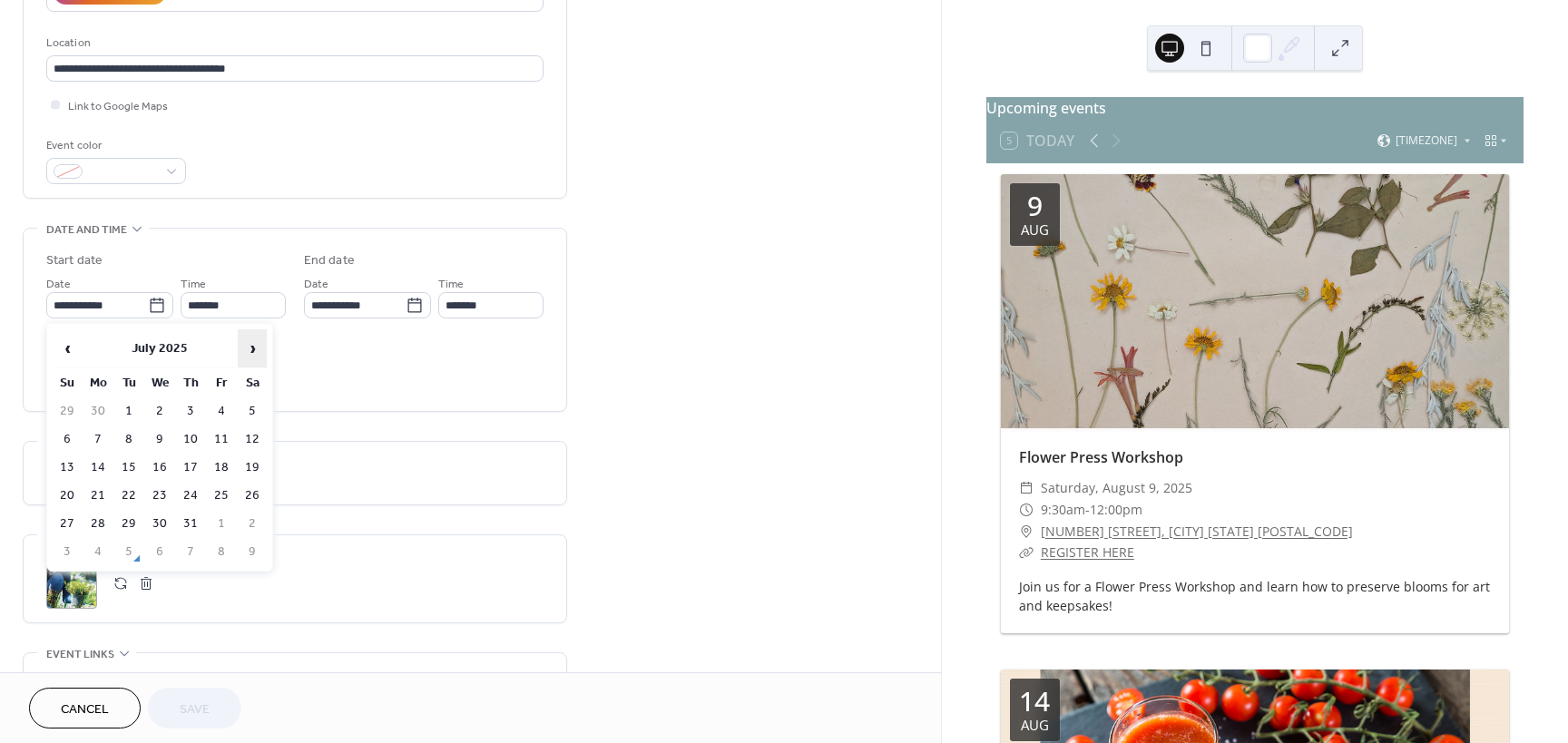 click on "›" at bounding box center [252, 348] 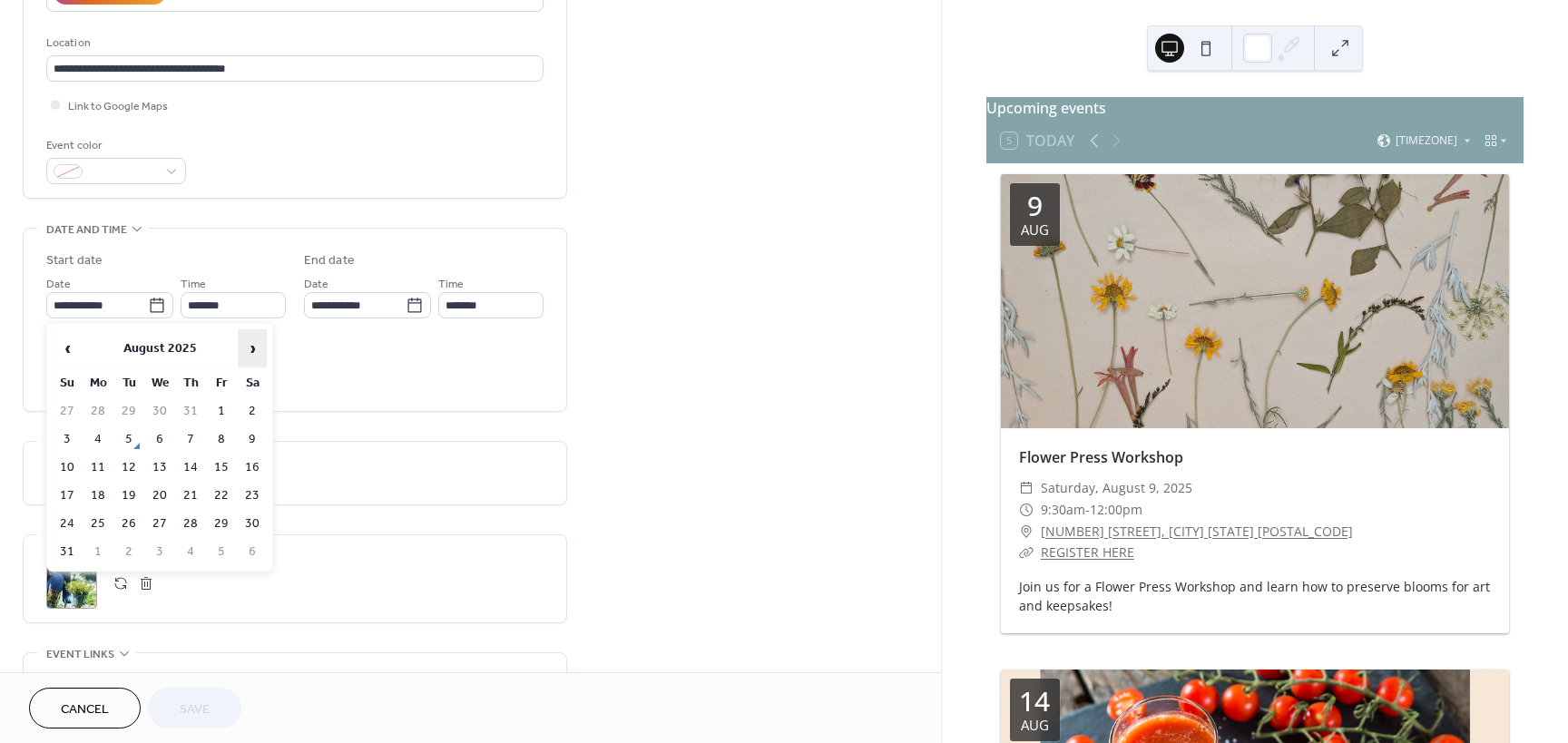 click on "›" at bounding box center [252, 348] 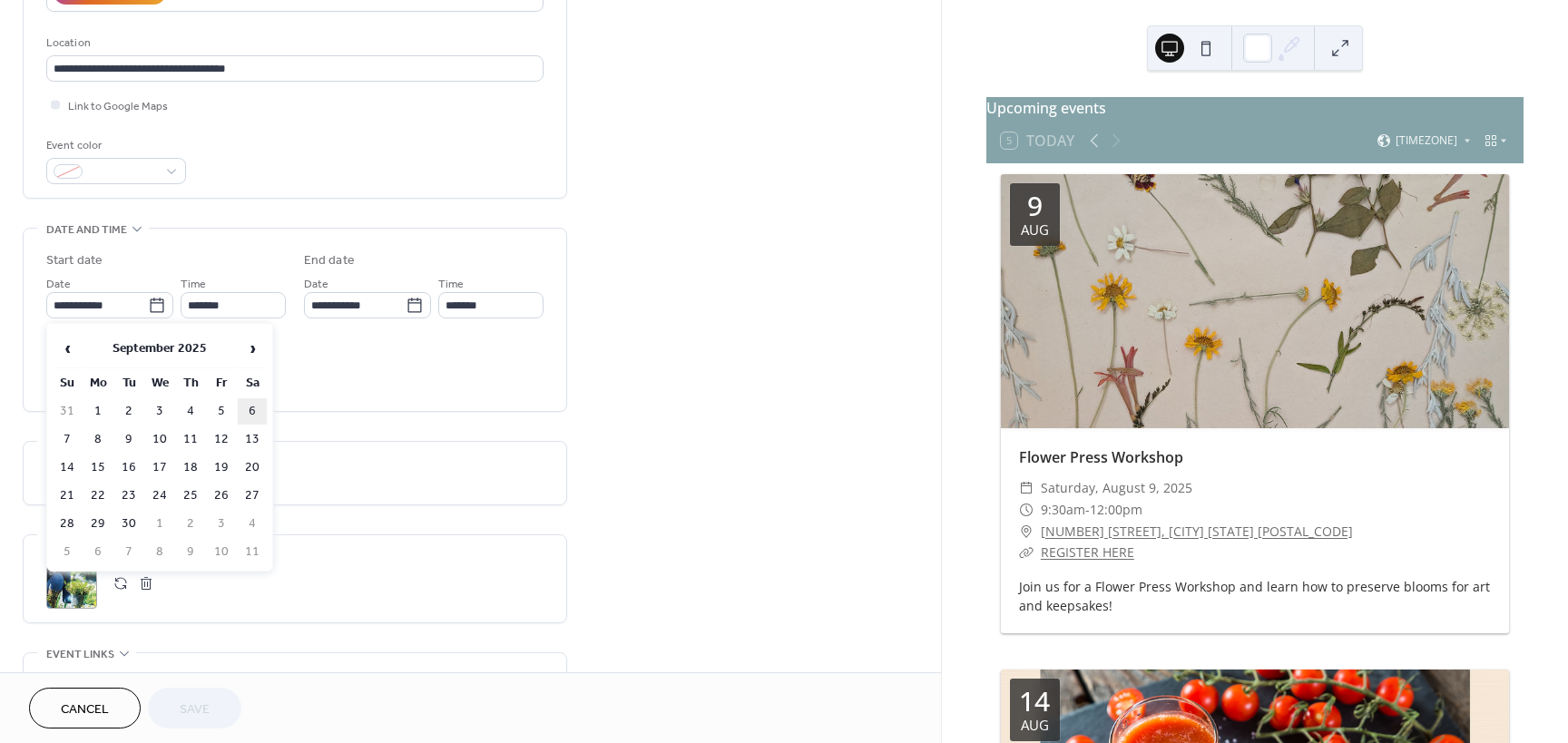 click on "6" at bounding box center [252, 411] 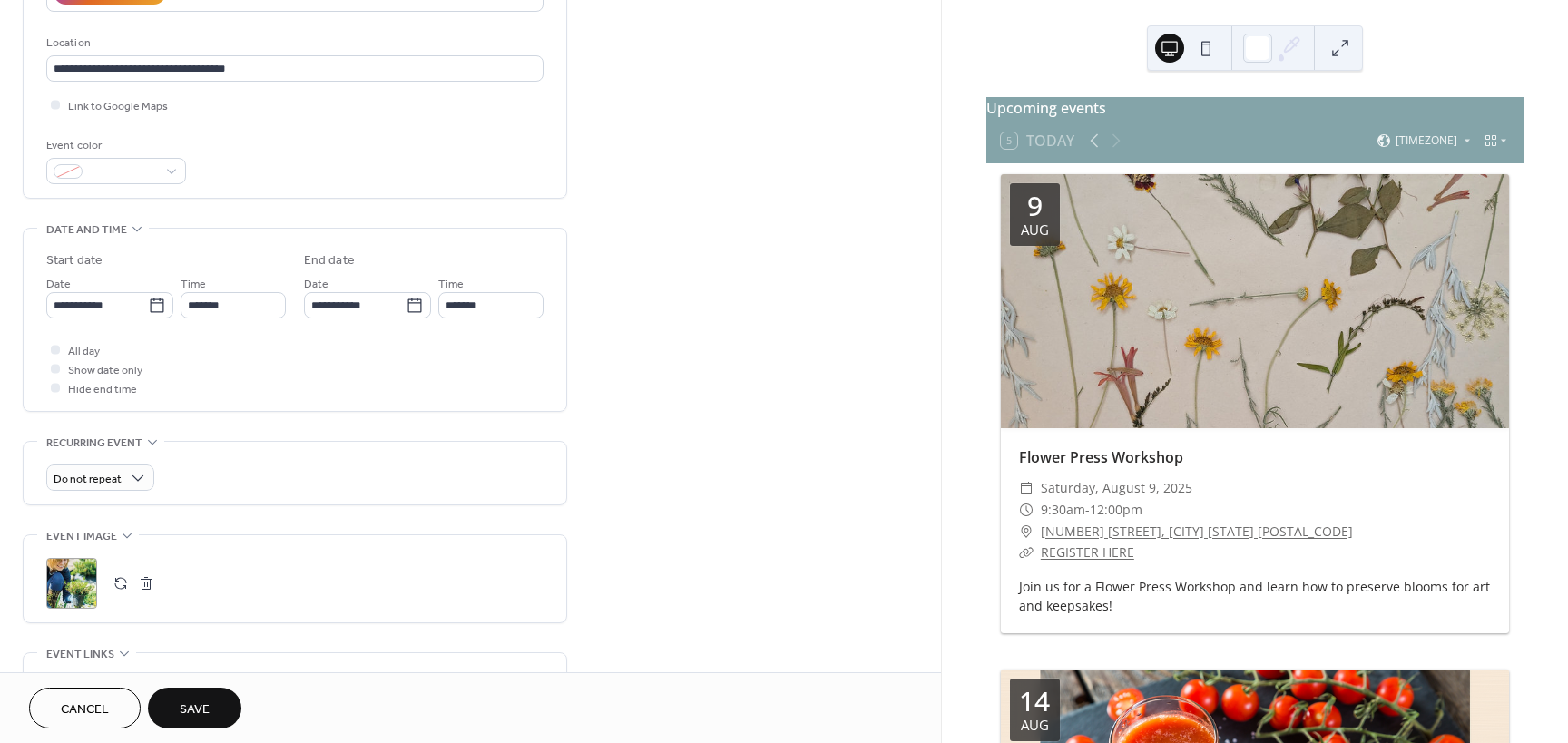 type on "**********" 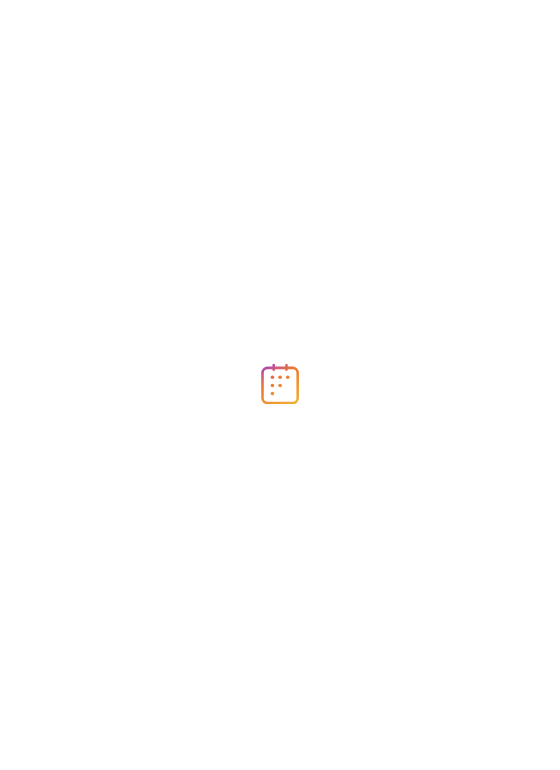 scroll, scrollTop: 0, scrollLeft: 0, axis: both 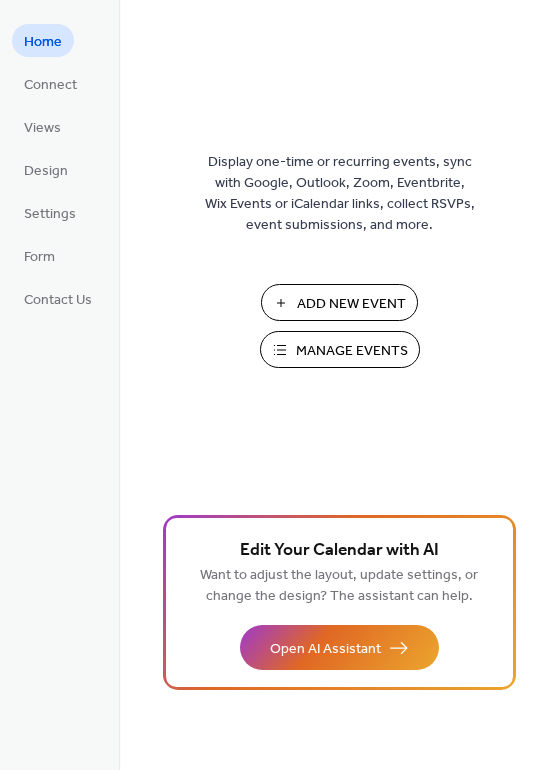 click on "Manage Events" at bounding box center [352, 351] 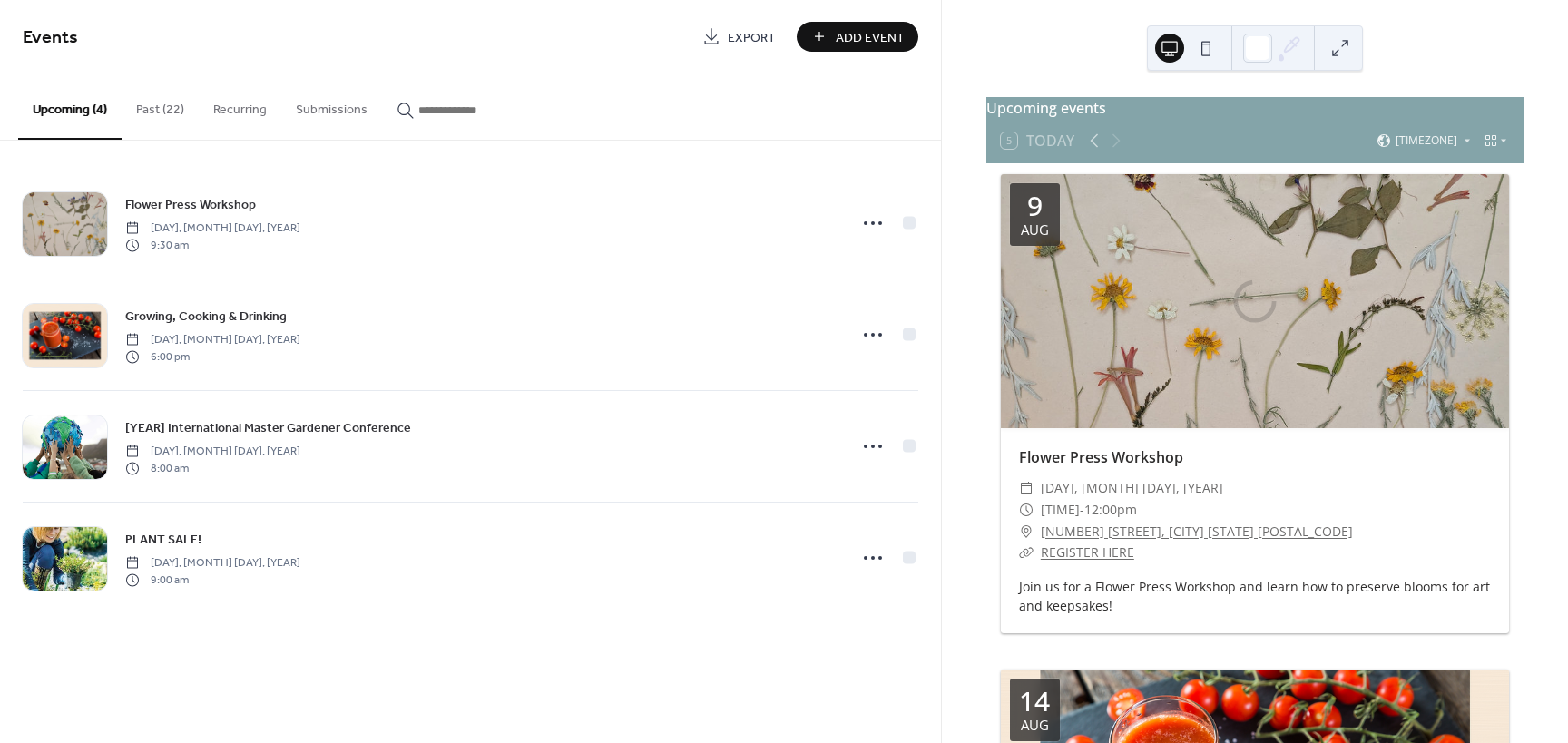 scroll, scrollTop: 0, scrollLeft: 0, axis: both 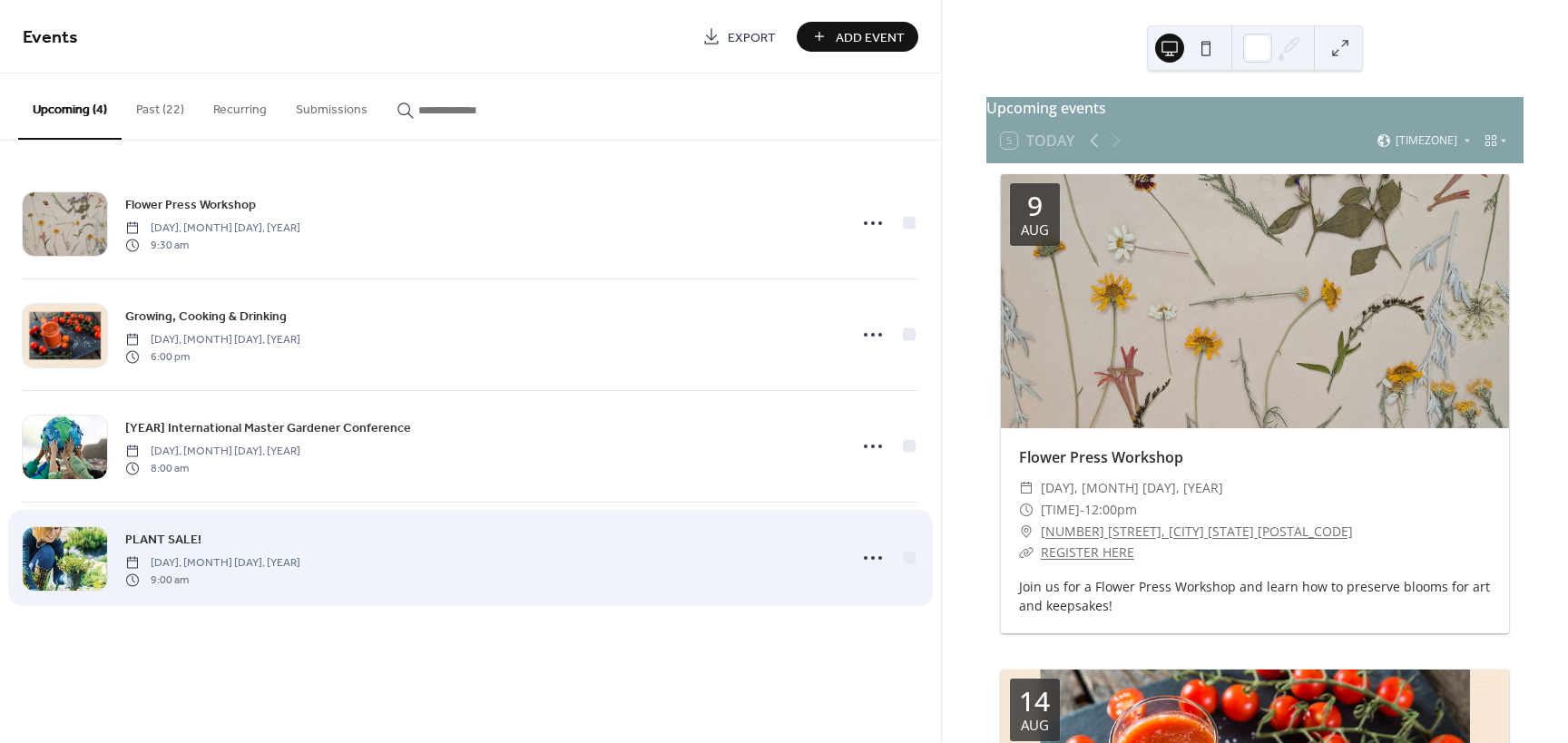 click on "PLANT SALE!" at bounding box center (163, 540) 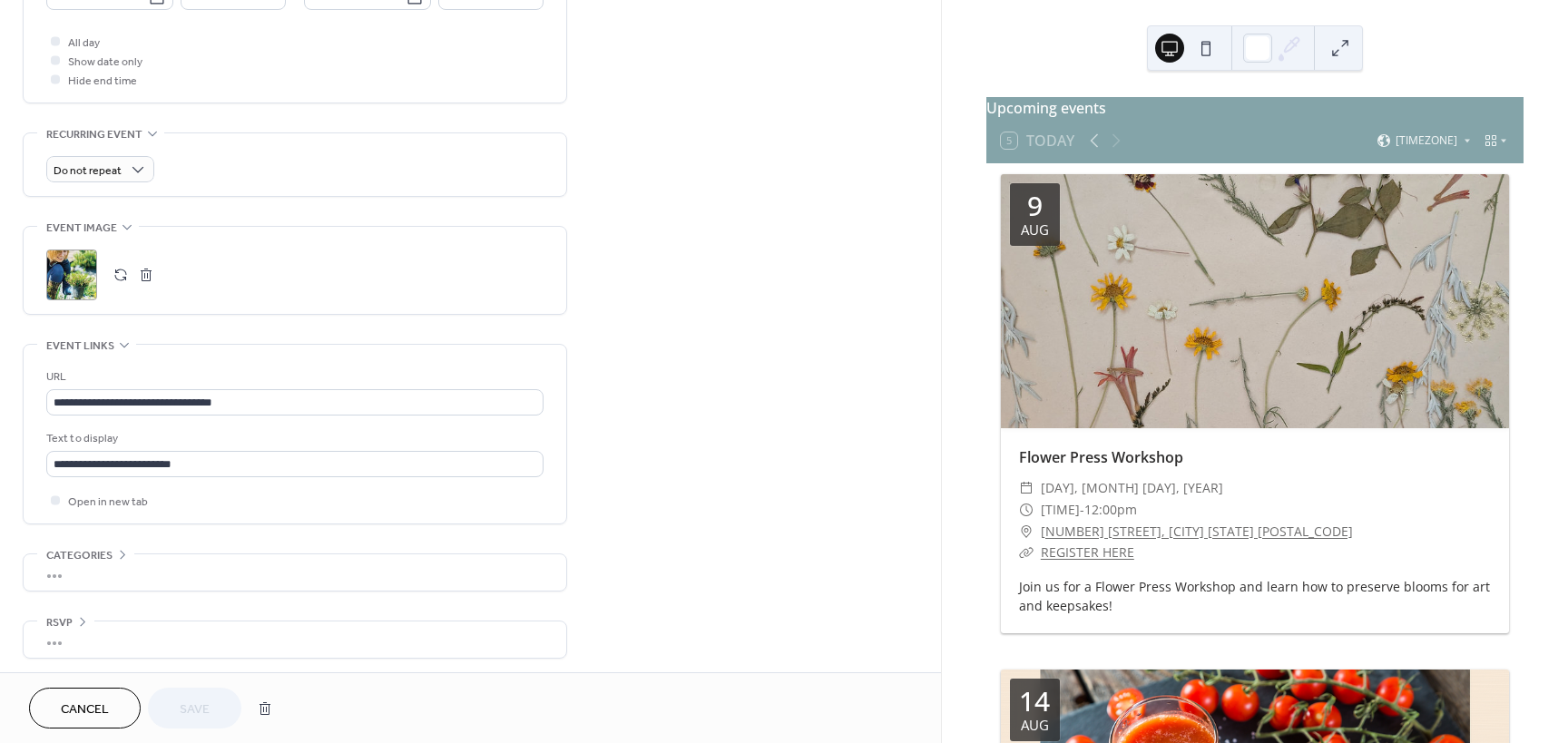 scroll, scrollTop: 676, scrollLeft: 0, axis: vertical 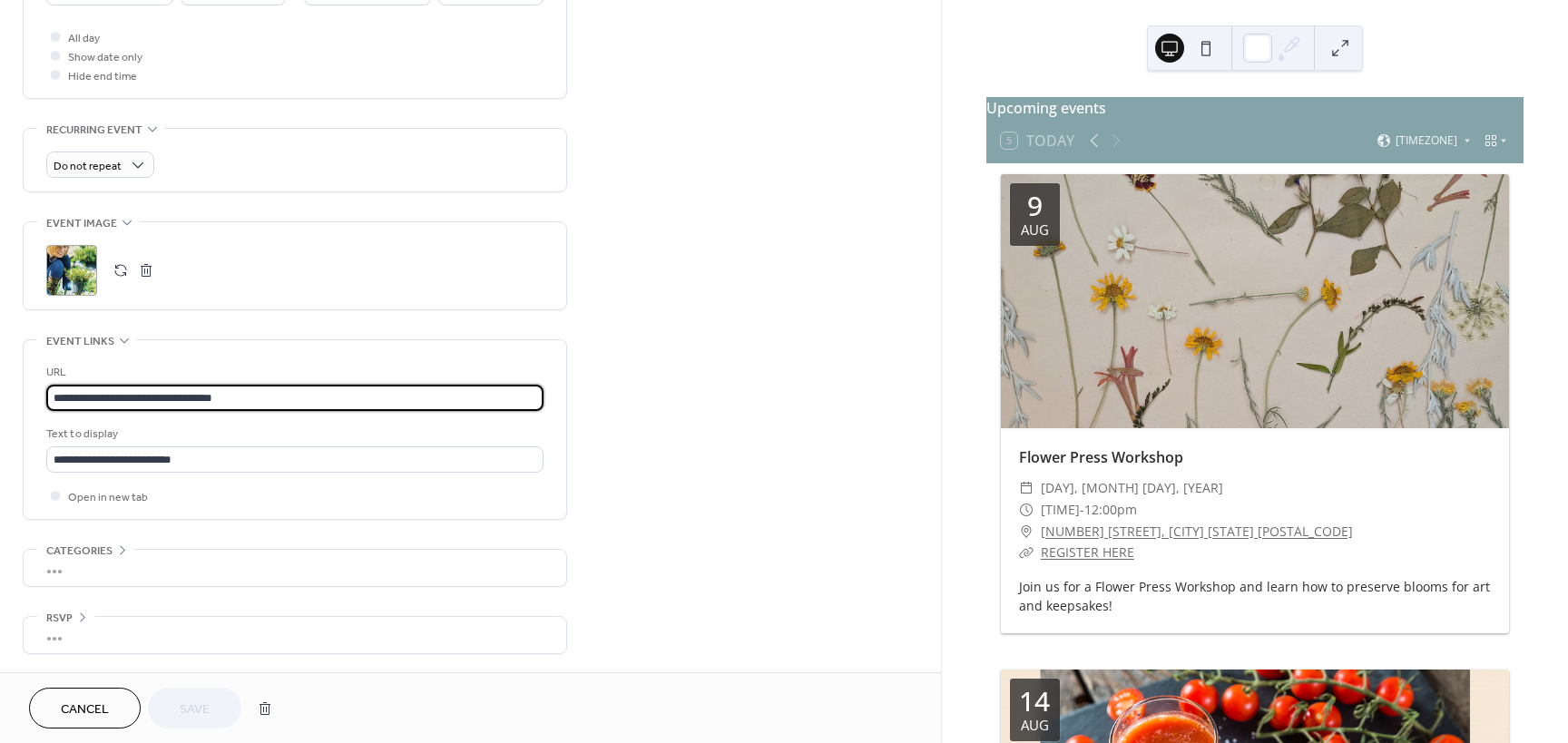 drag, startPoint x: 259, startPoint y: 401, endPoint x: 47, endPoint y: 402, distance: 212.00236 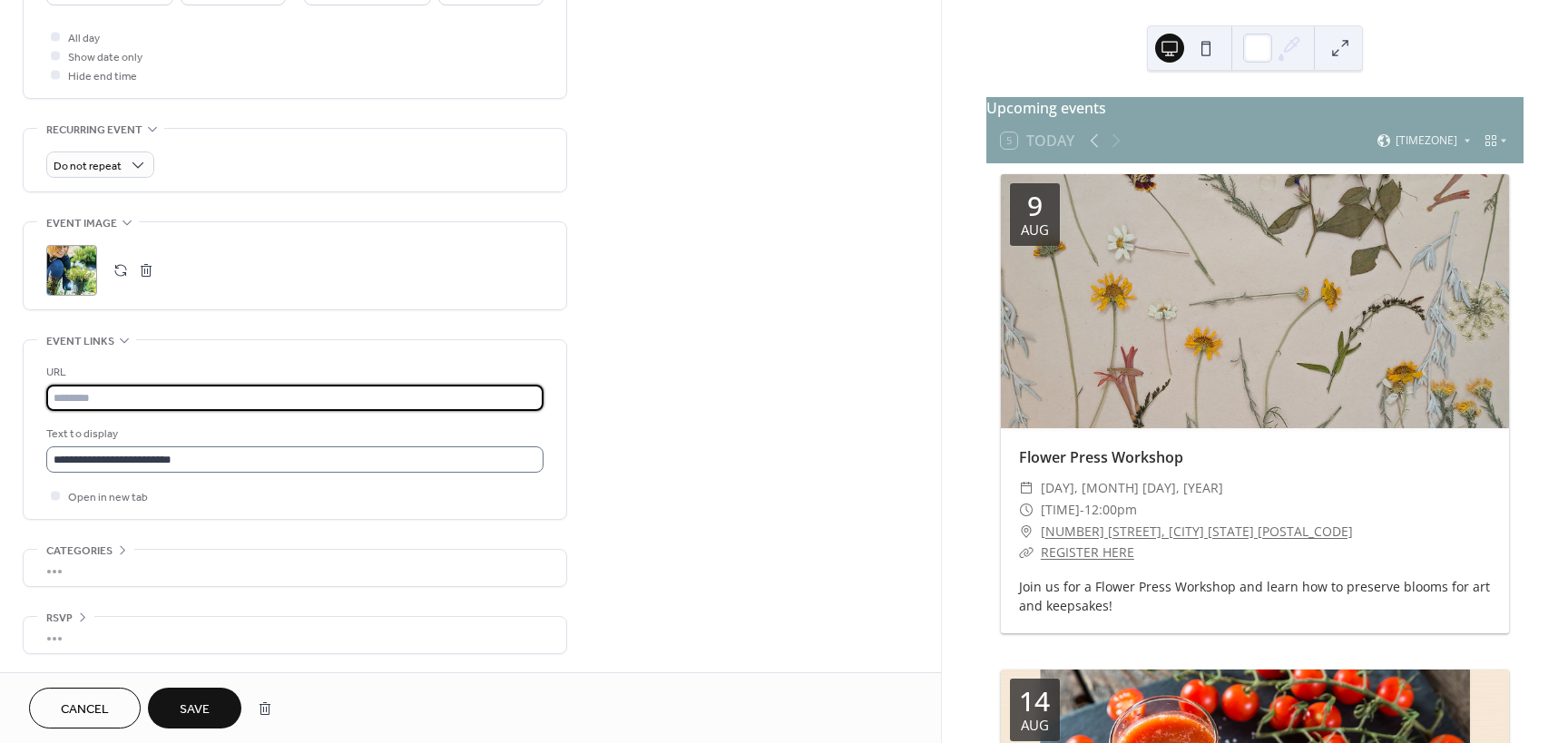 type 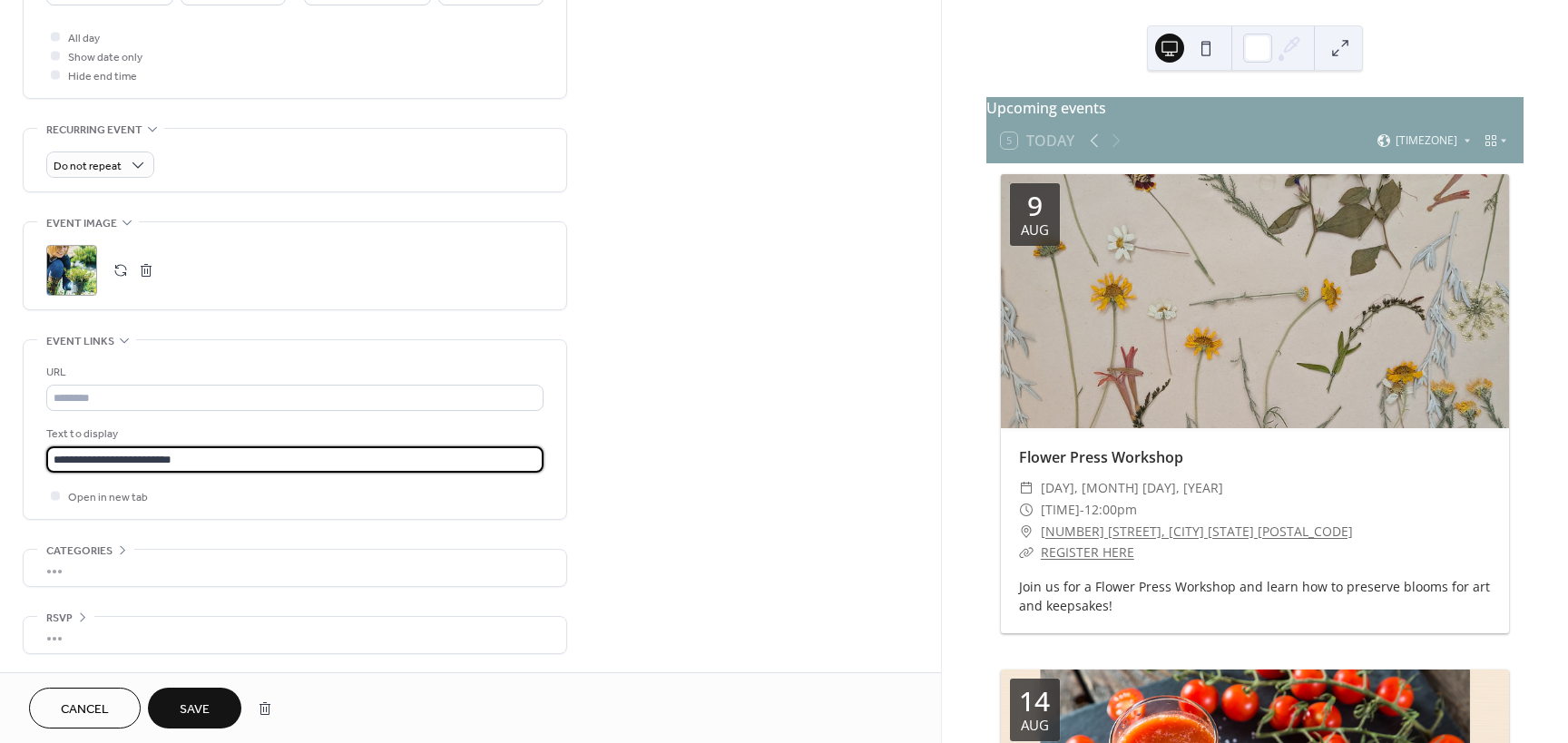 drag, startPoint x: 220, startPoint y: 472, endPoint x: 36, endPoint y: 460, distance: 184.39089 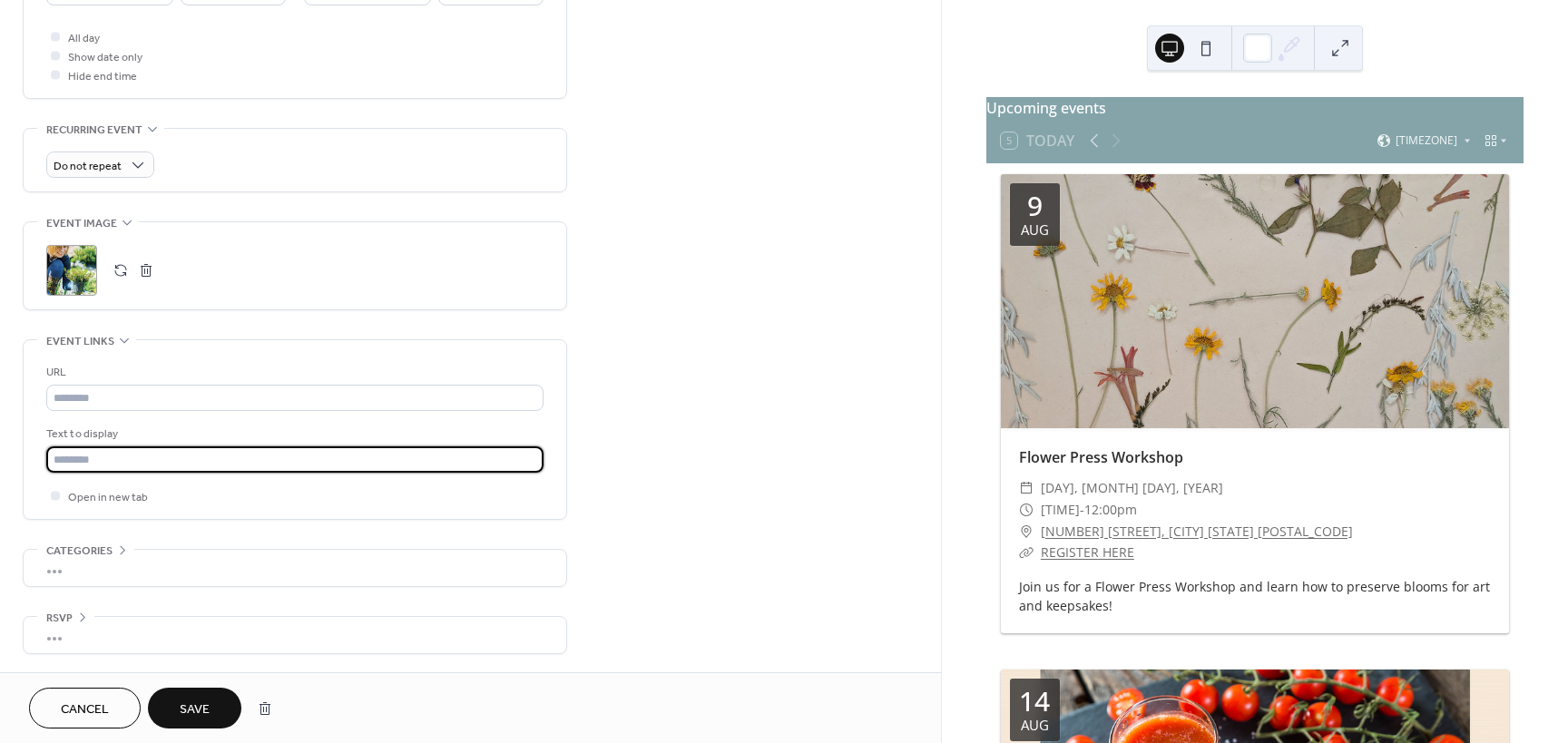 type 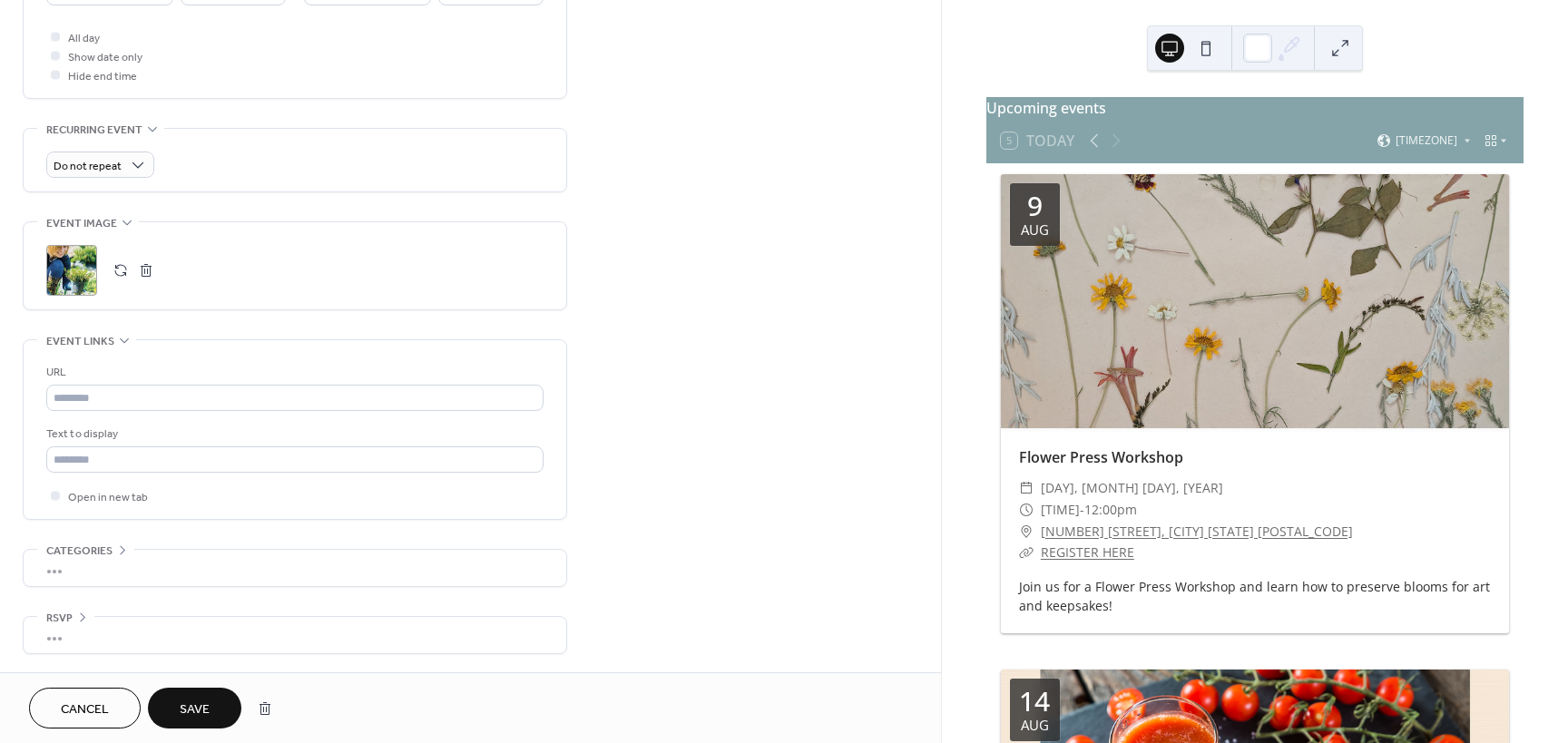 click on "Save" at bounding box center [194, 709] 